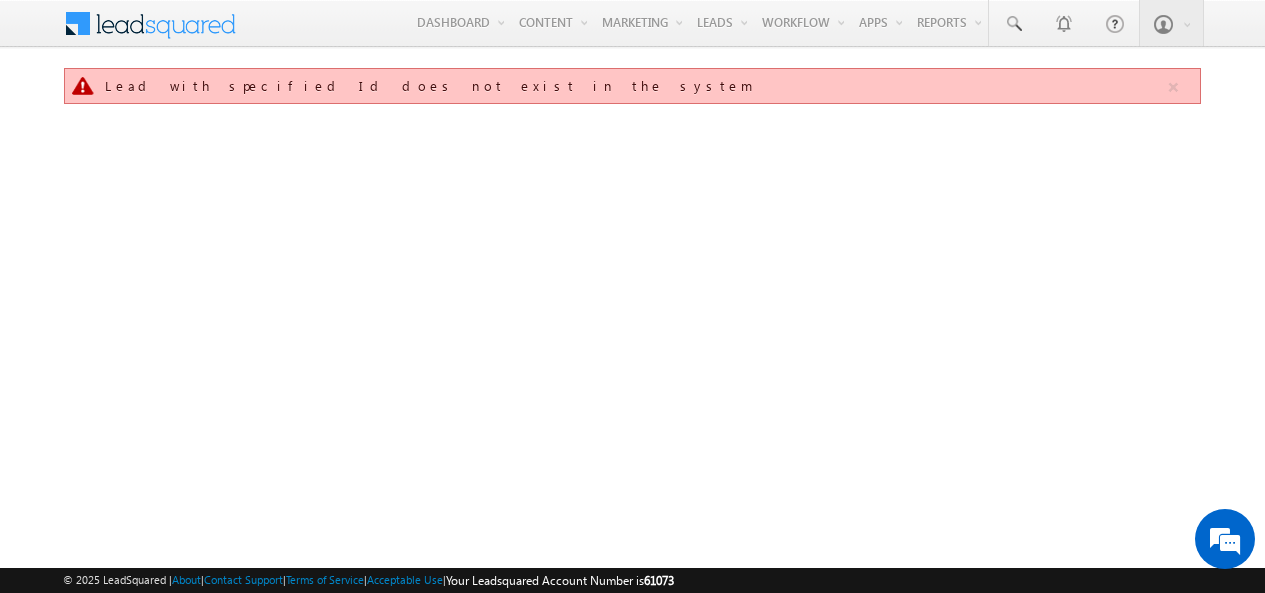 scroll, scrollTop: 0, scrollLeft: 0, axis: both 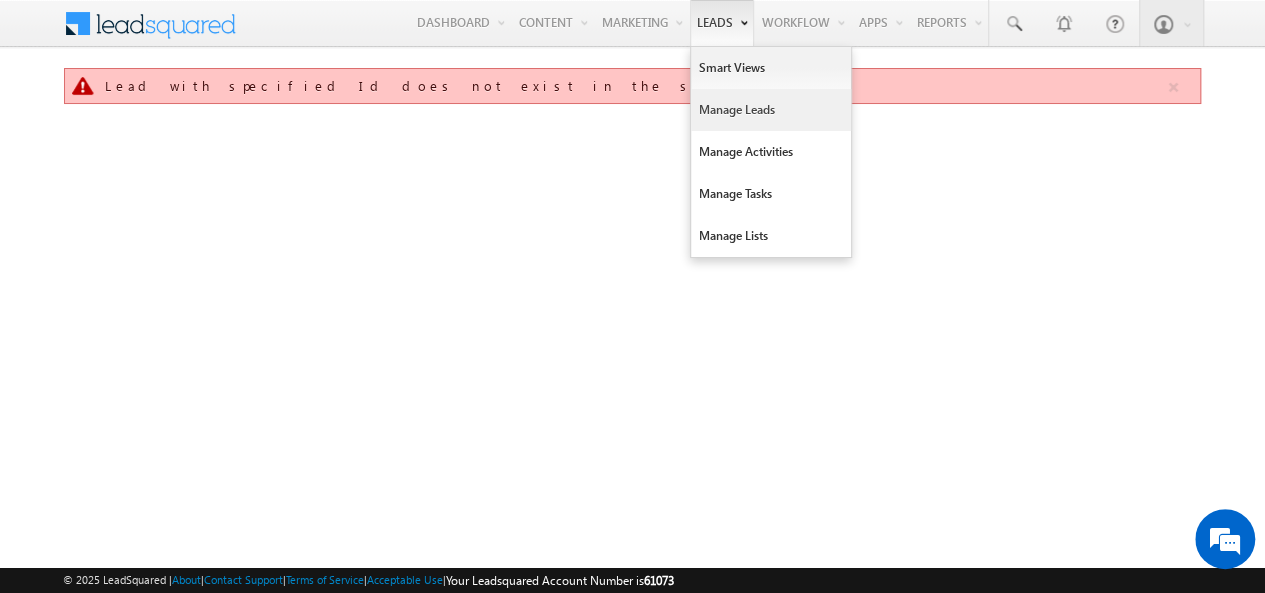 click on "Manage Leads" at bounding box center [771, 110] 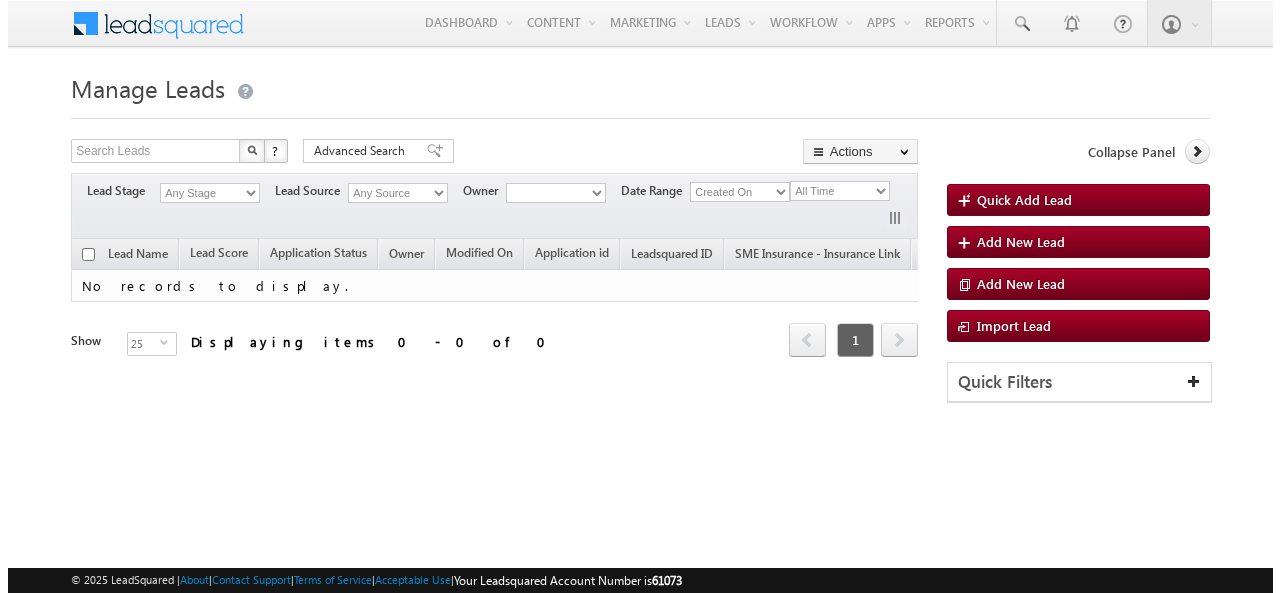scroll, scrollTop: 0, scrollLeft: 0, axis: both 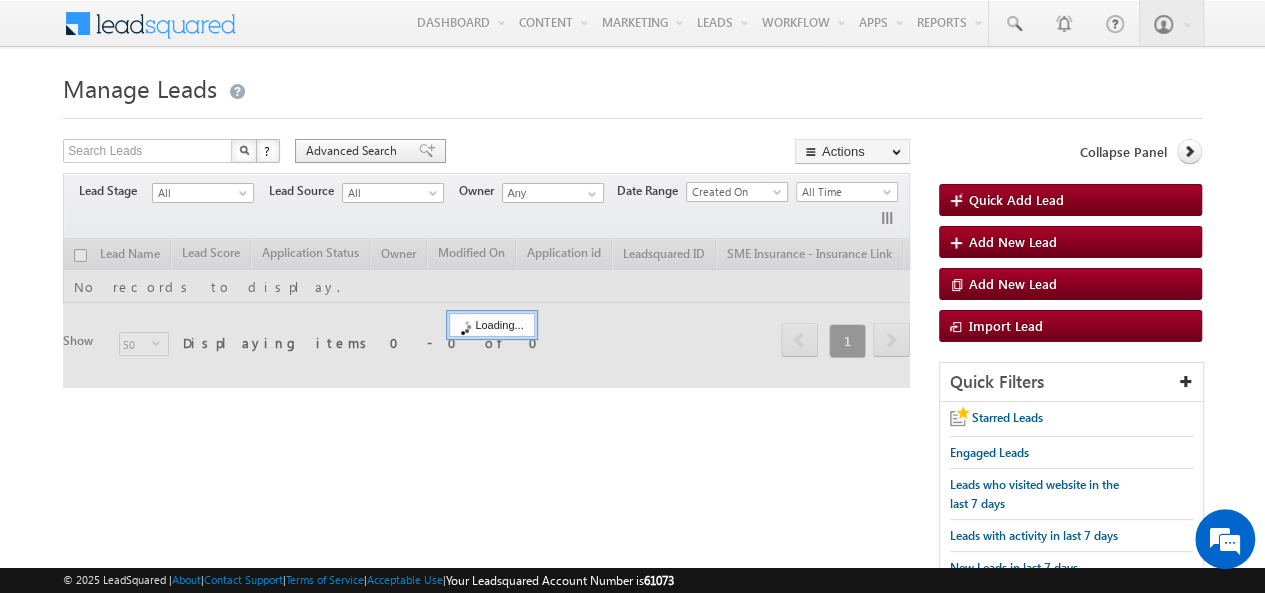 click on "Advanced Search" at bounding box center (354, 151) 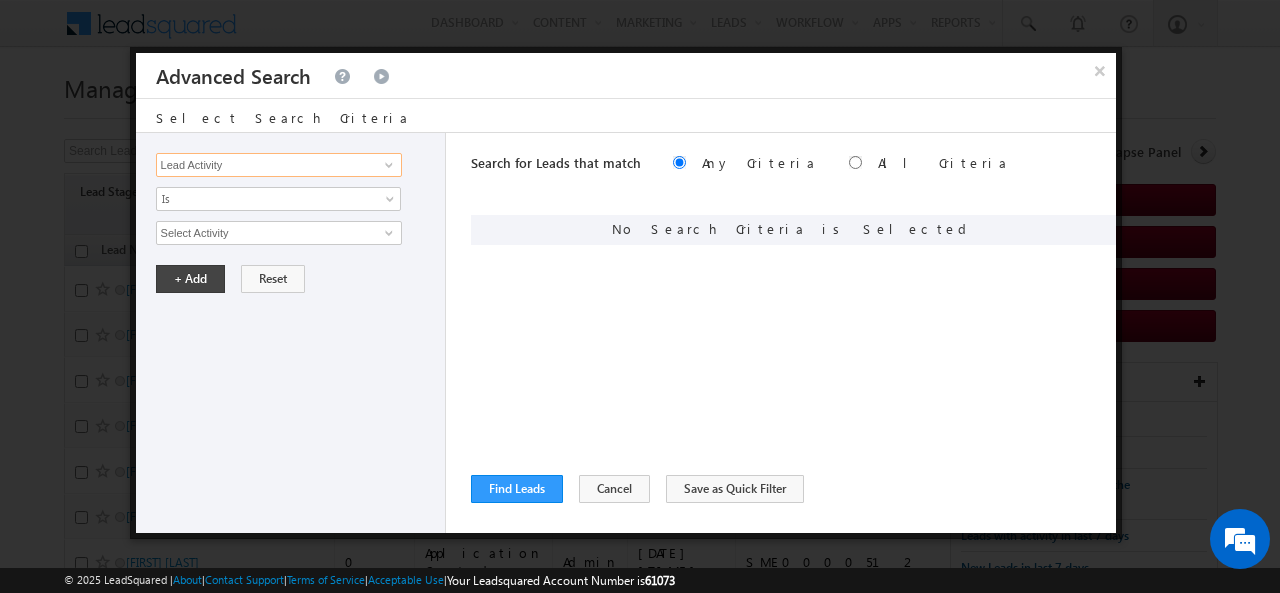 click on "Lead Activity" at bounding box center [279, 165] 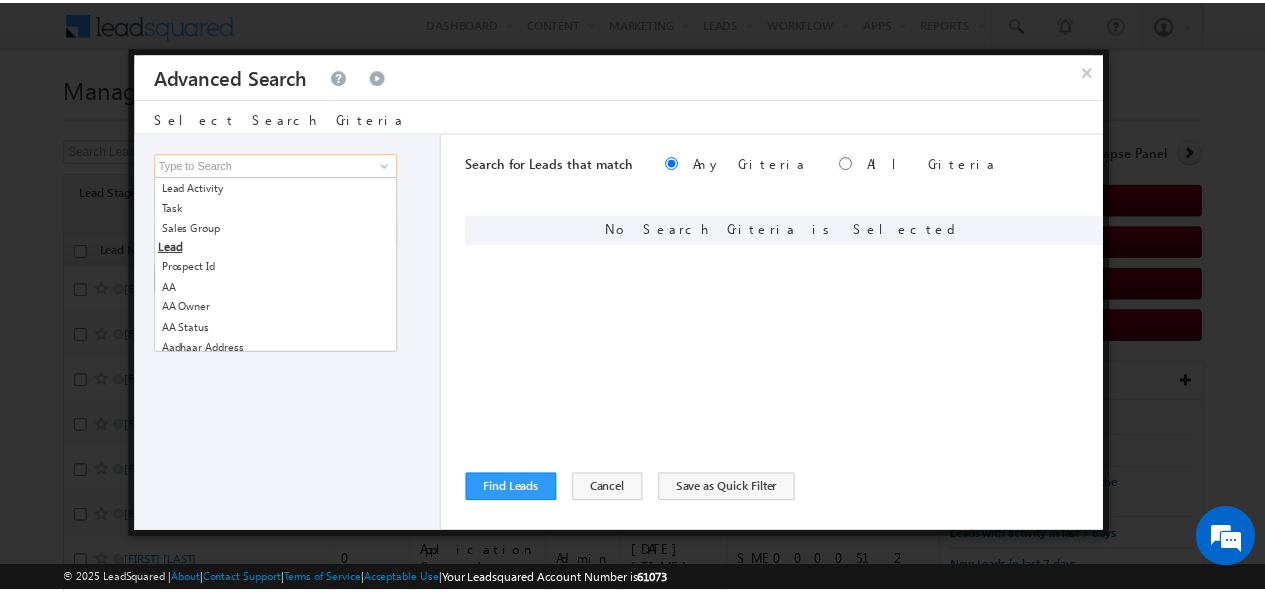scroll, scrollTop: 0, scrollLeft: 0, axis: both 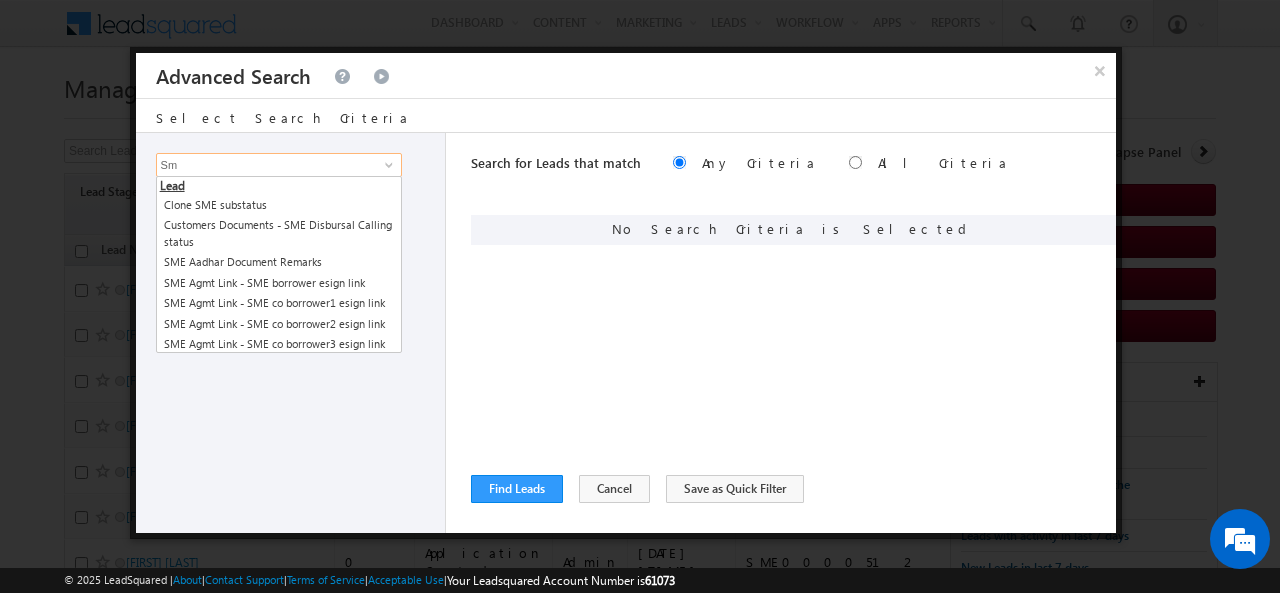 type on "S" 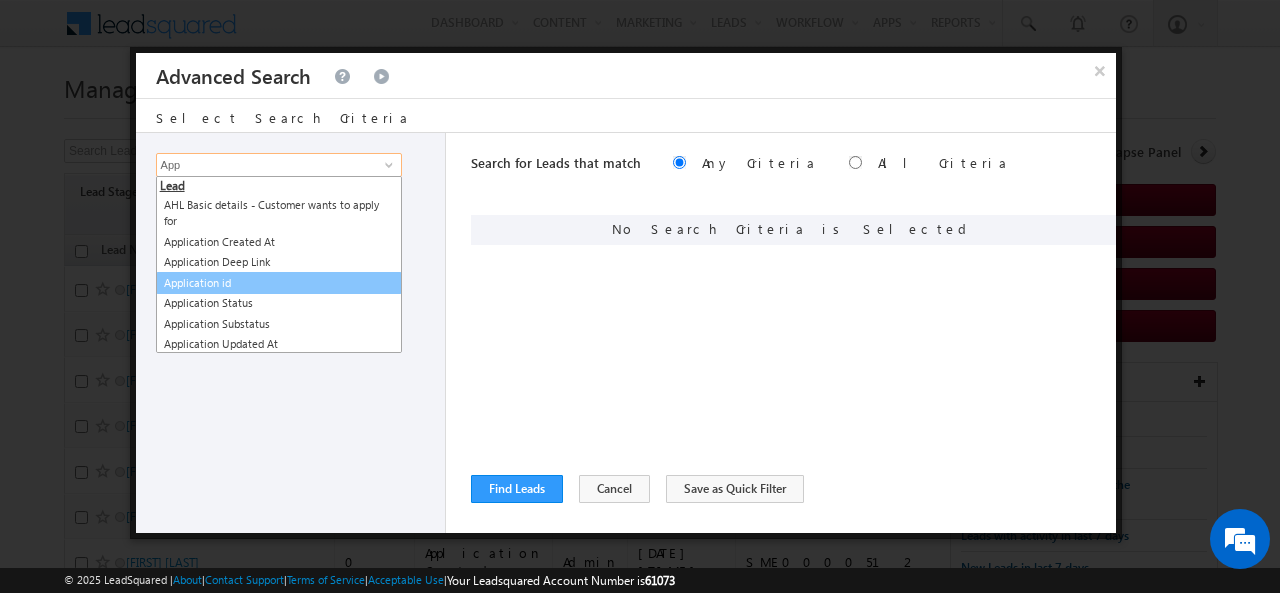 click on "Application id" at bounding box center (279, 283) 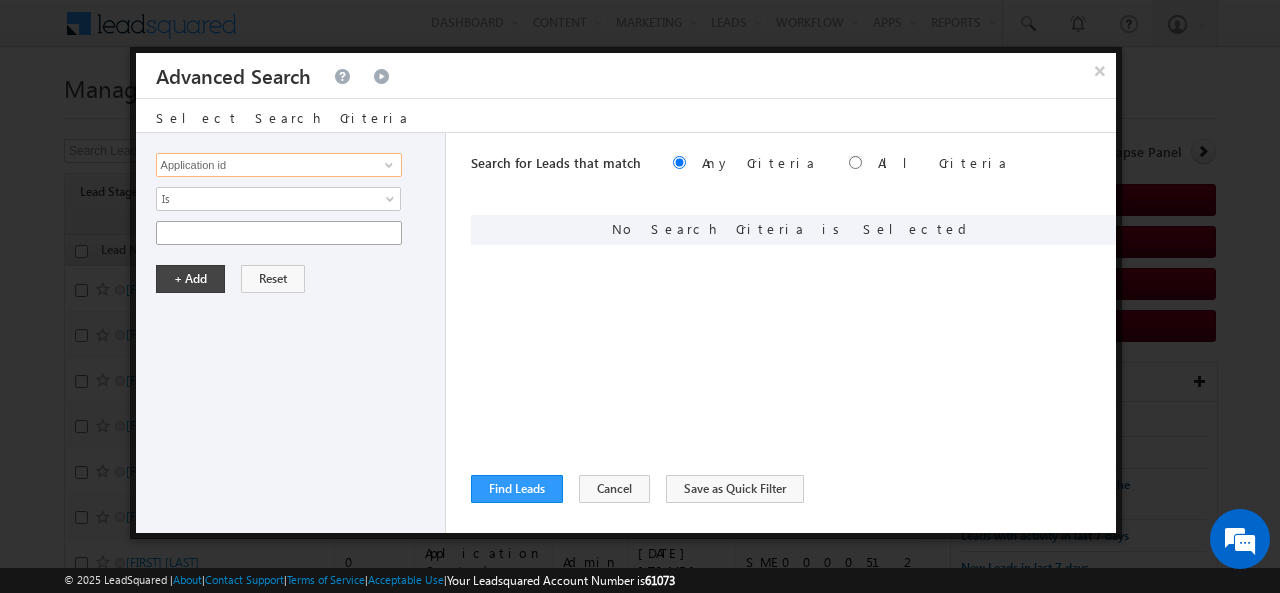 type on "Application id" 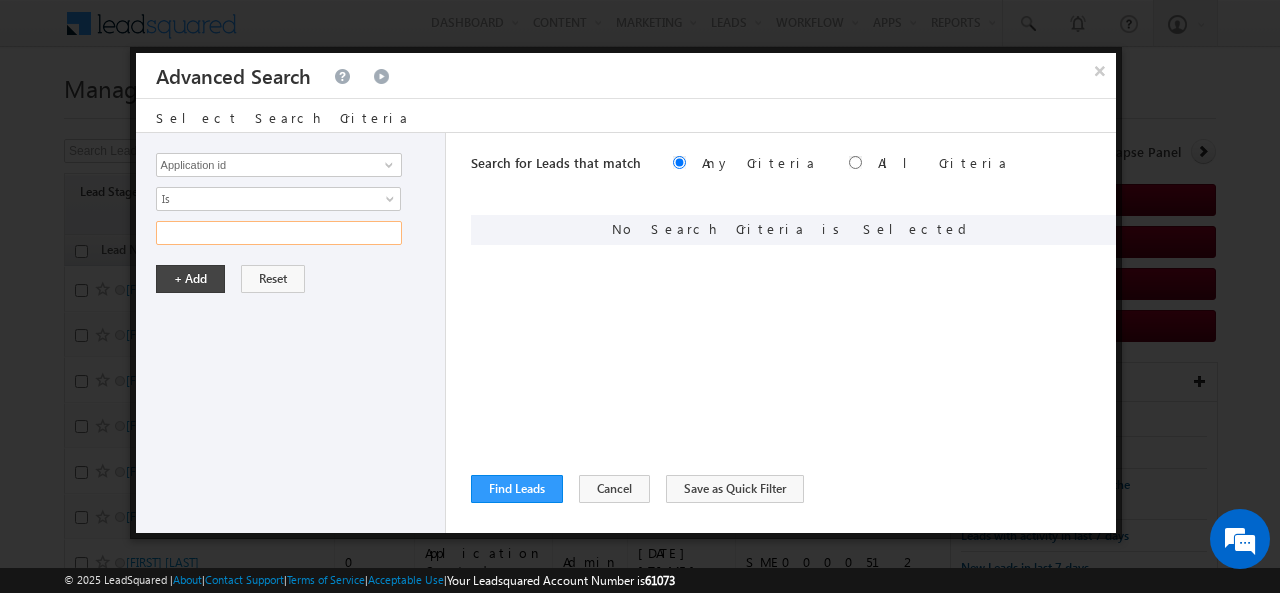 click at bounding box center (279, 233) 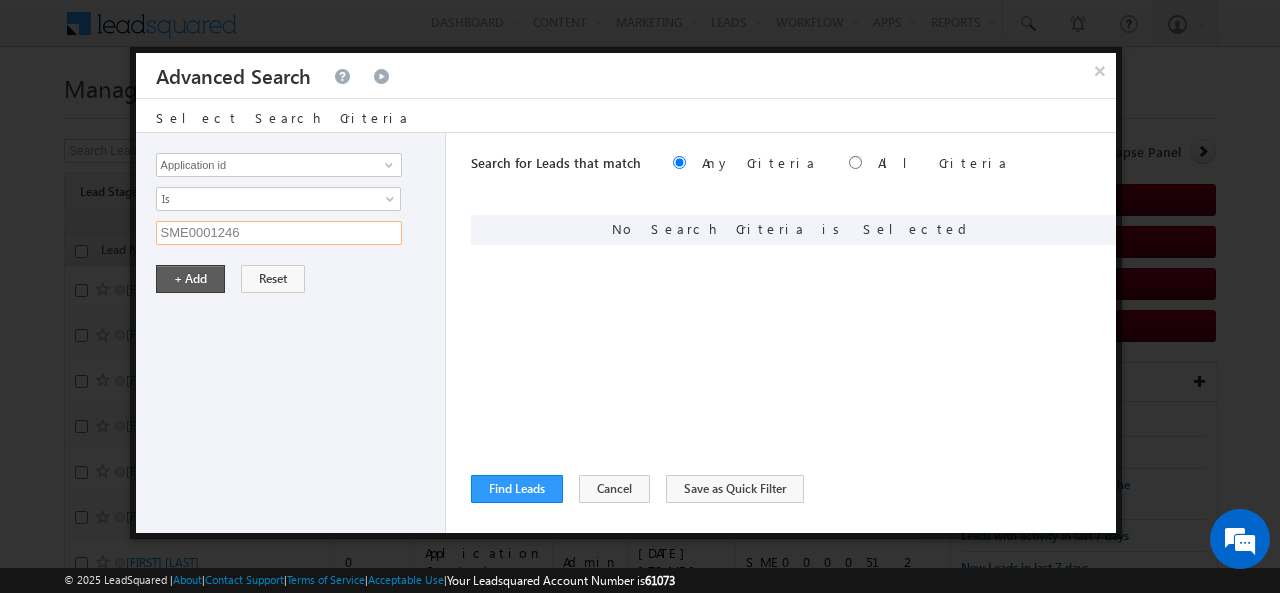 type on "SME0001246" 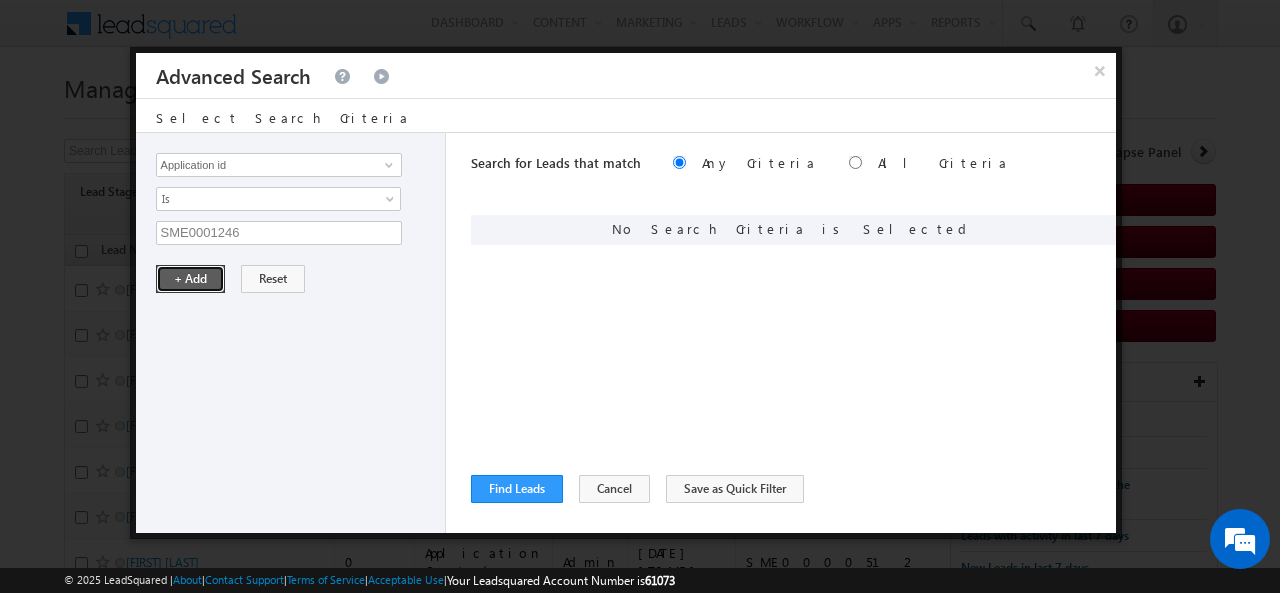 click on "+ Add" at bounding box center [190, 279] 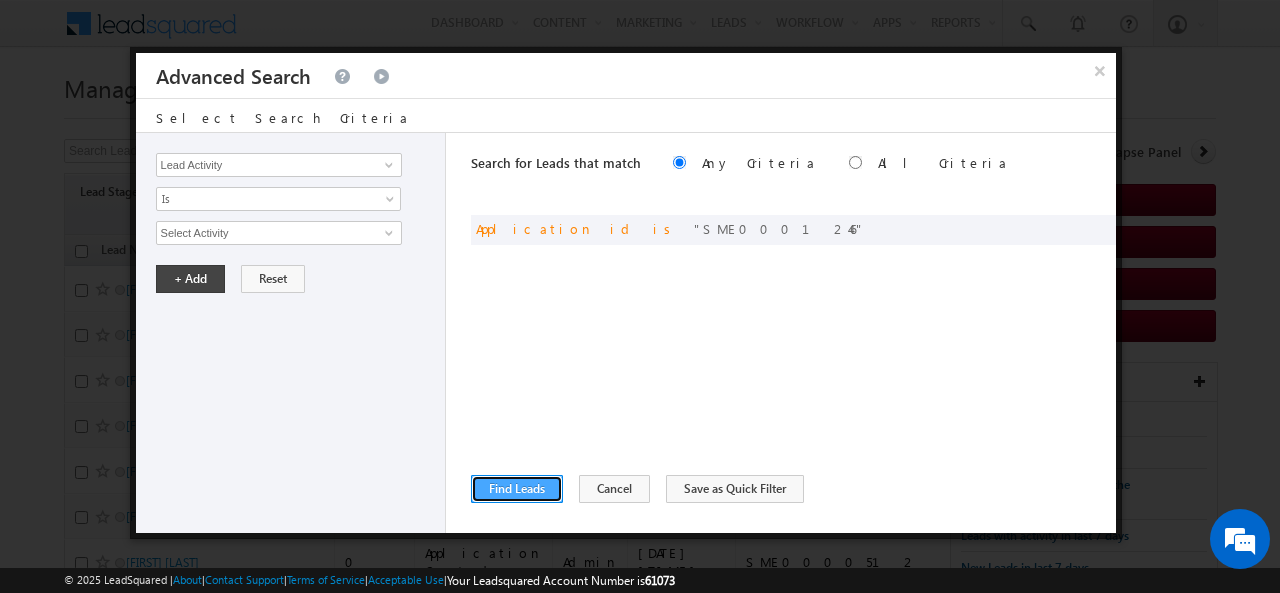 click on "Find Leads" at bounding box center [517, 489] 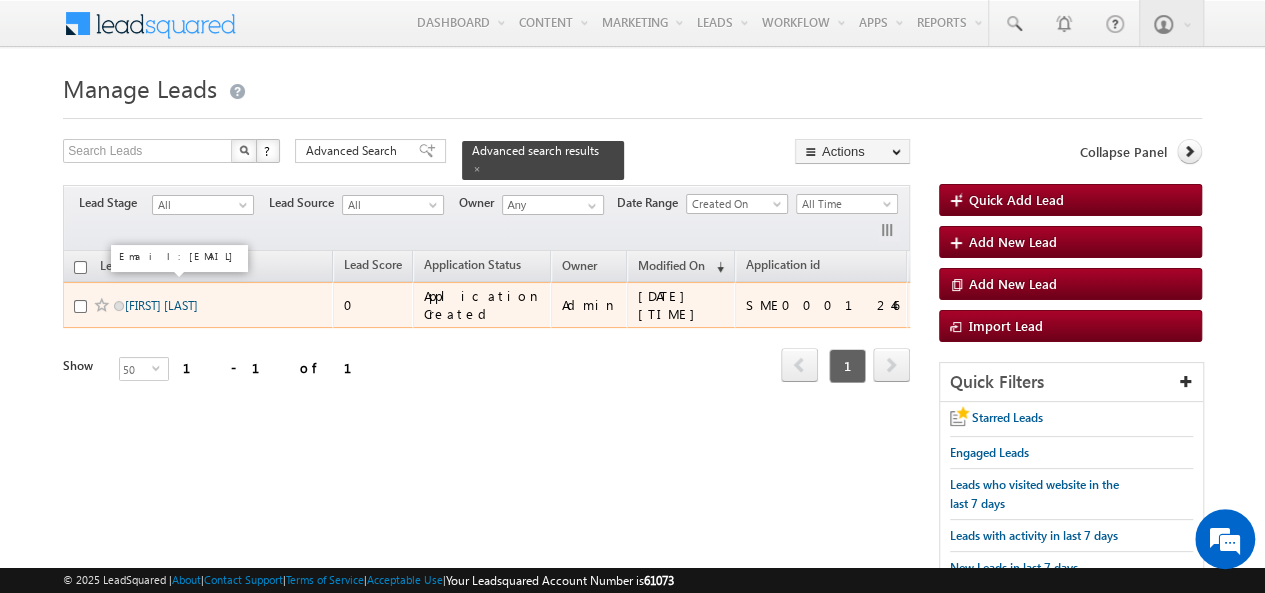 click on "[FIRST] [LAST]" at bounding box center (161, 305) 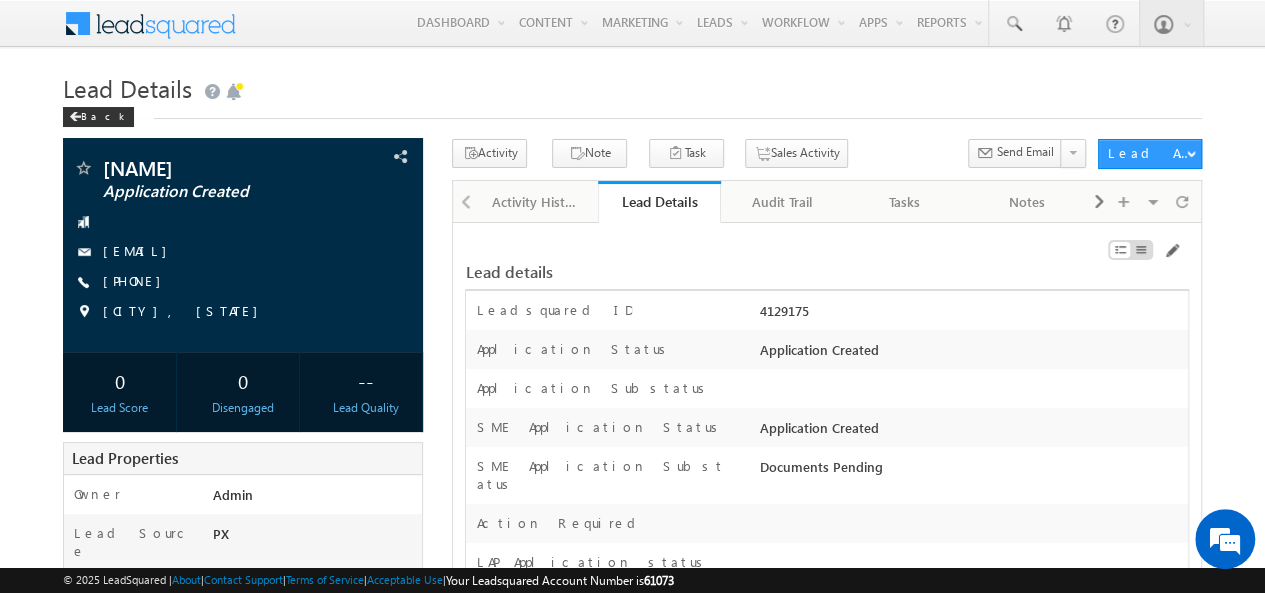 scroll, scrollTop: 323, scrollLeft: 0, axis: vertical 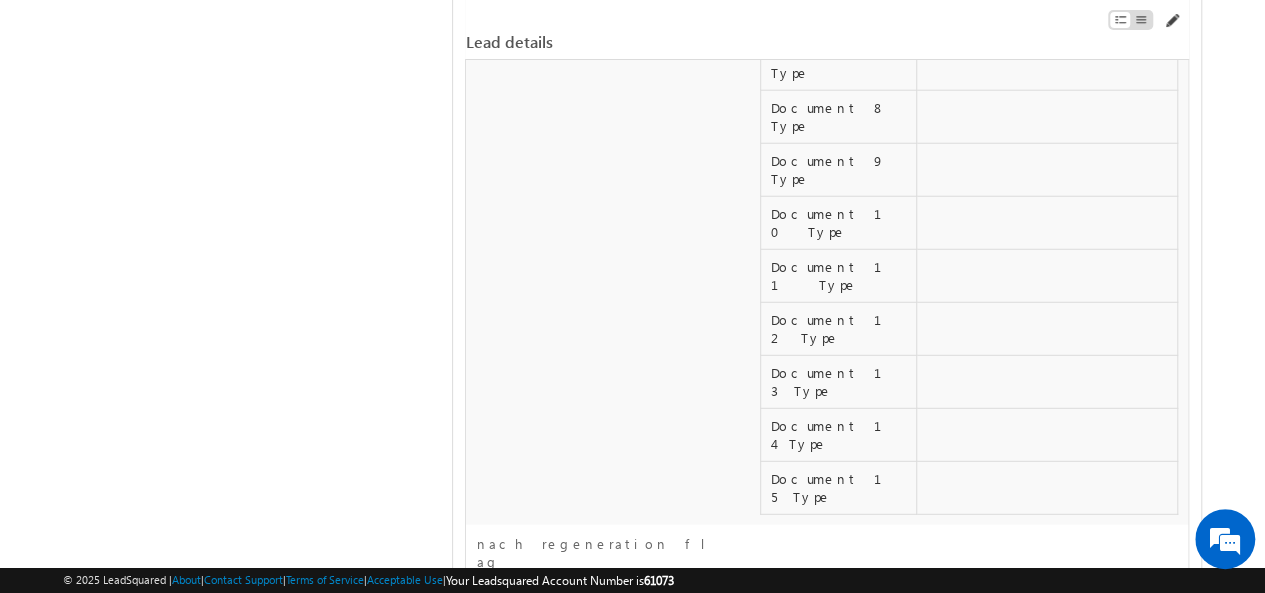 click at bounding box center [1171, 21] 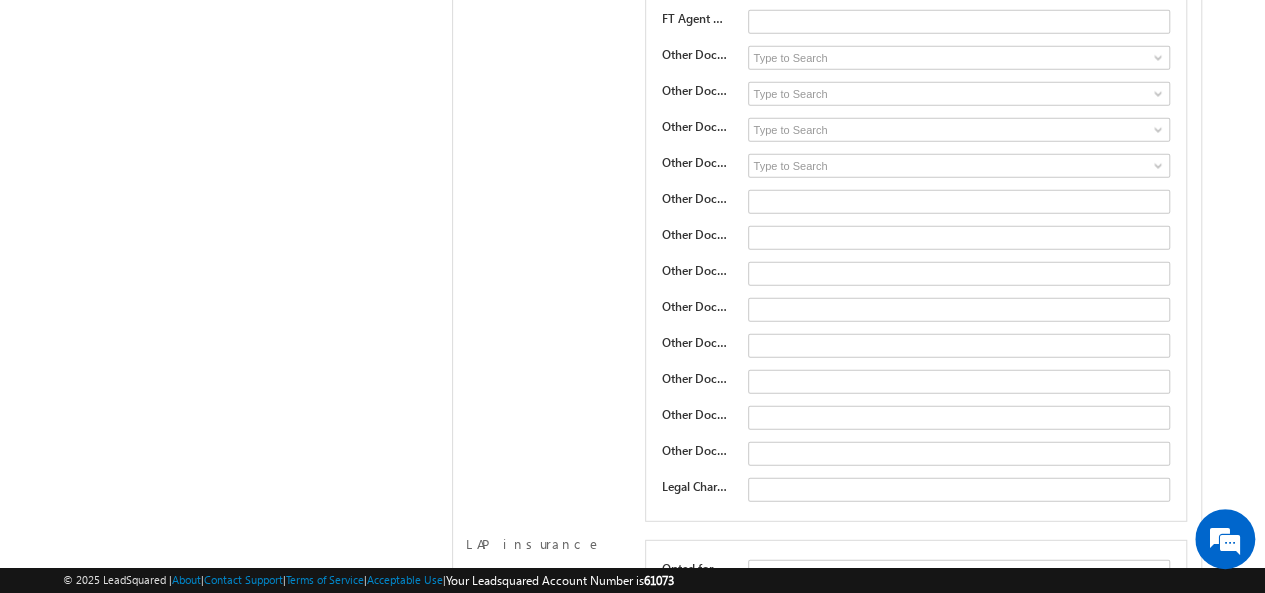 scroll, scrollTop: 24964, scrollLeft: 0, axis: vertical 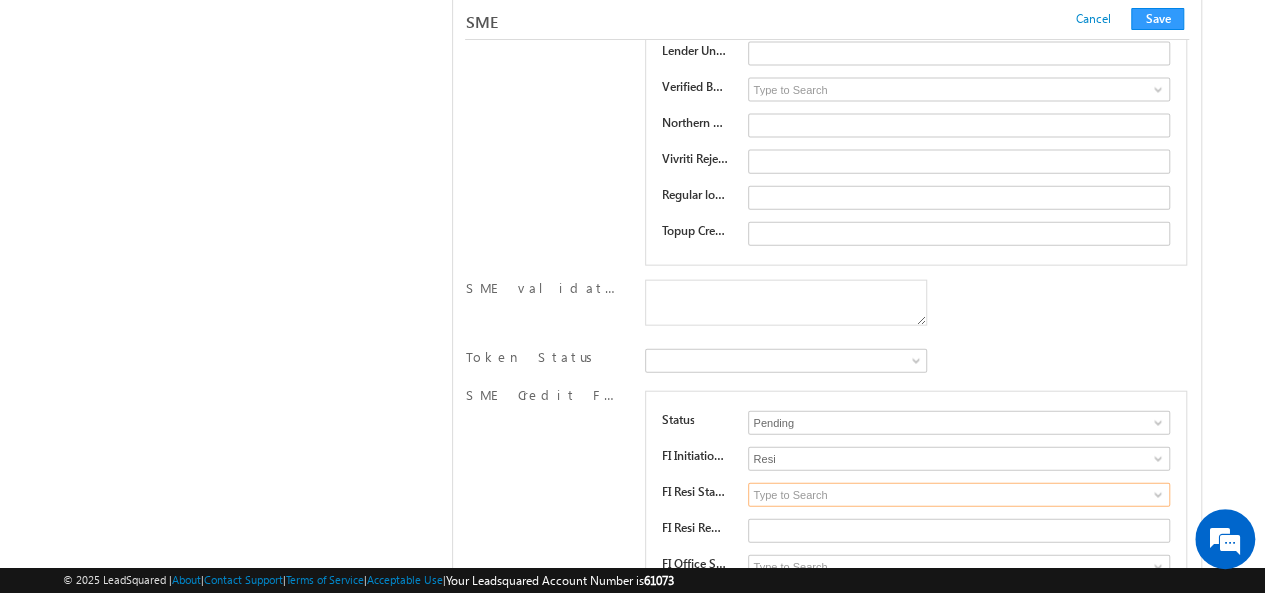 click at bounding box center (958, 495) 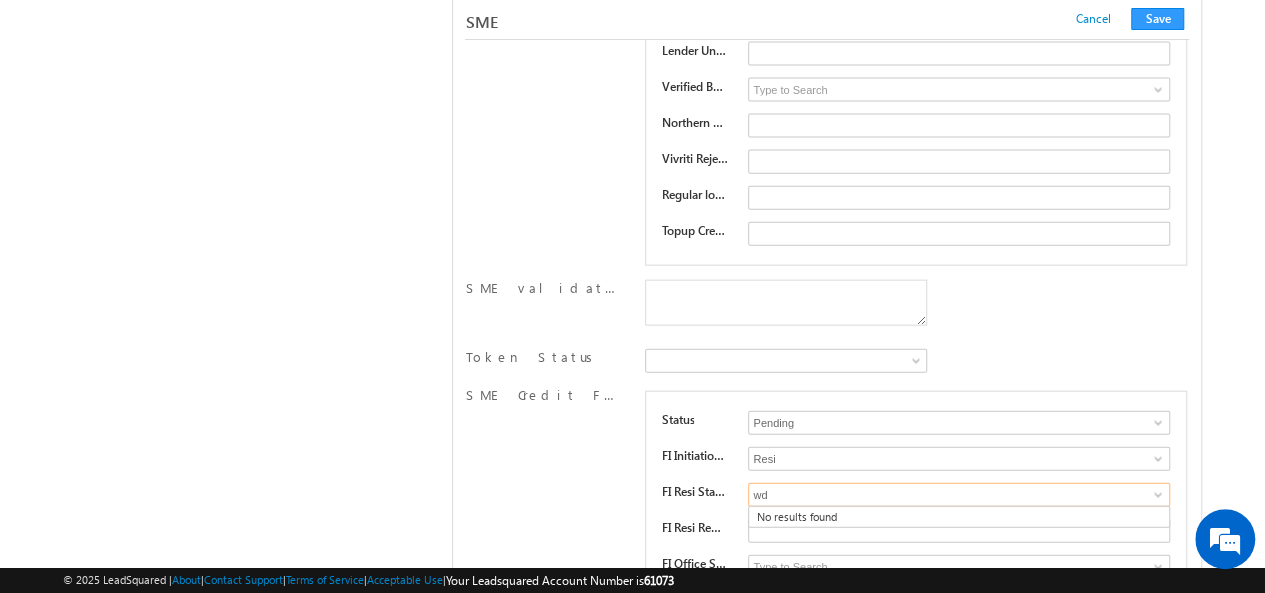 type on "w" 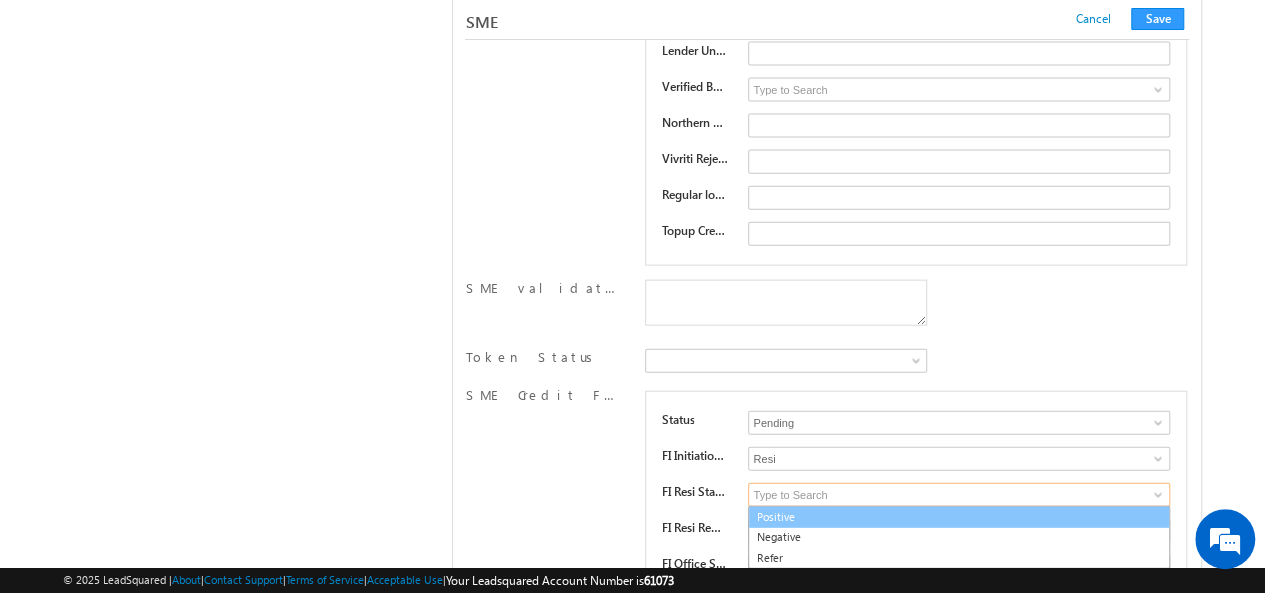 click on "Positive" at bounding box center (958, 517) 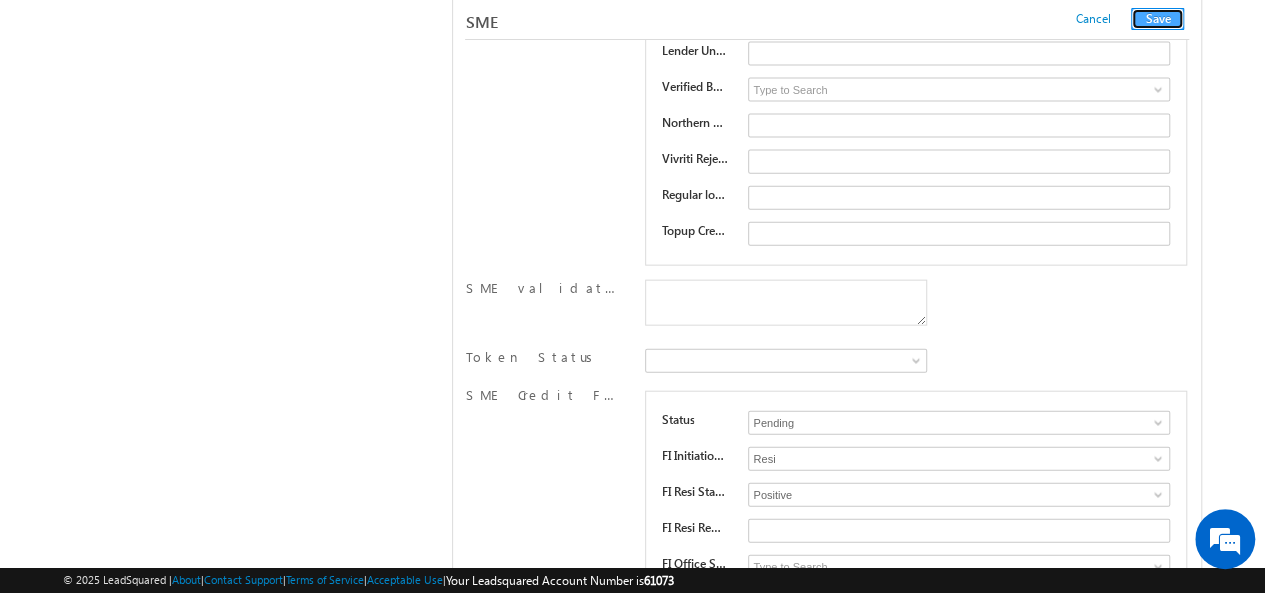 click on "Save" at bounding box center [1157, 19] 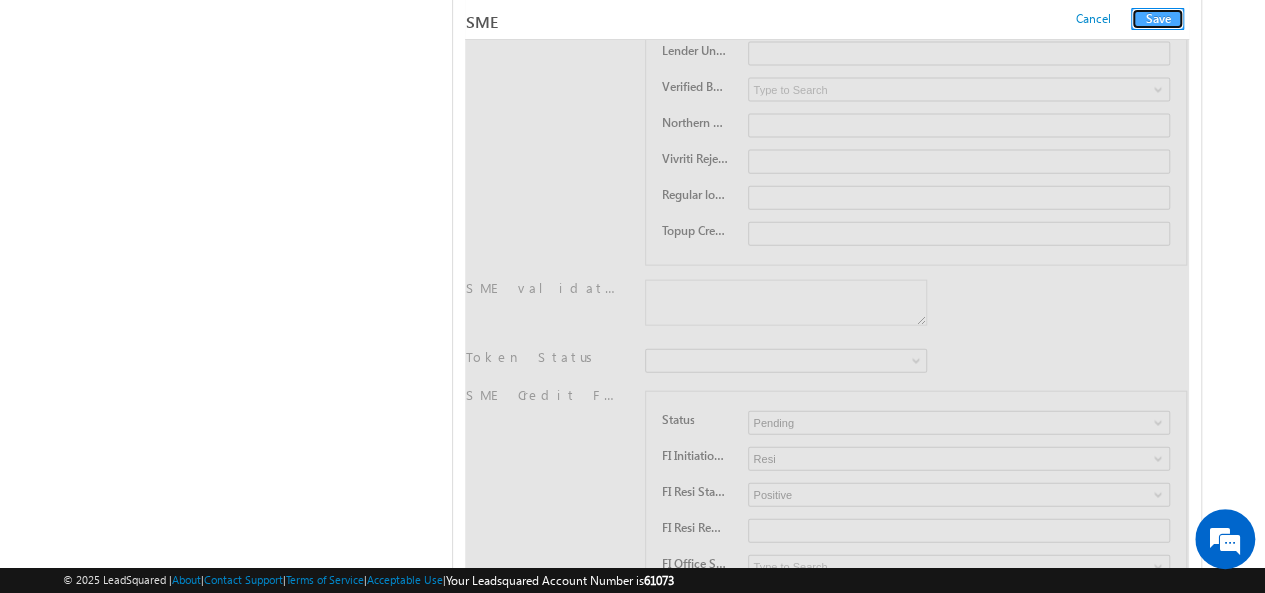 click on "Save" at bounding box center [1157, 19] 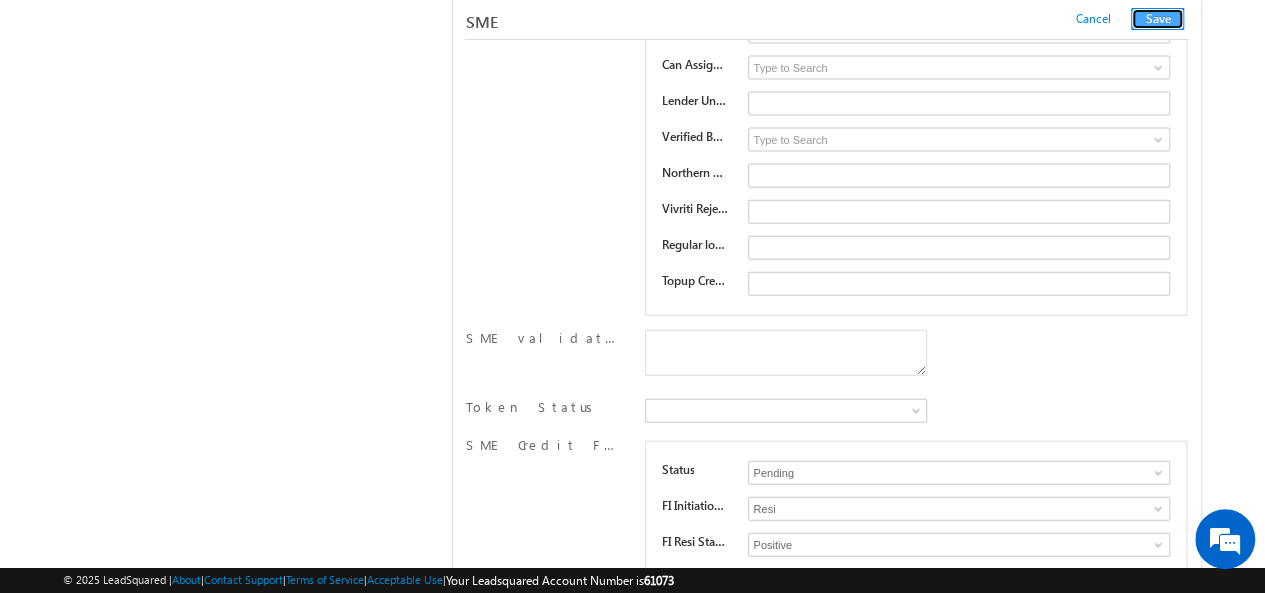 scroll, scrollTop: 0, scrollLeft: 0, axis: both 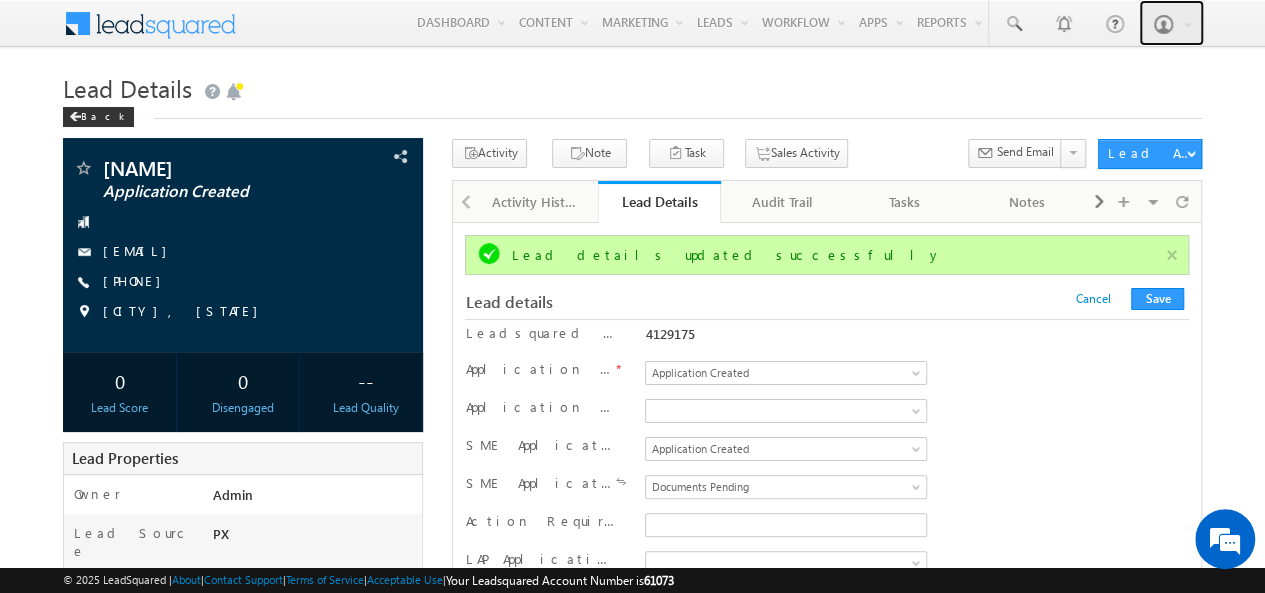 click at bounding box center (1163, 24) 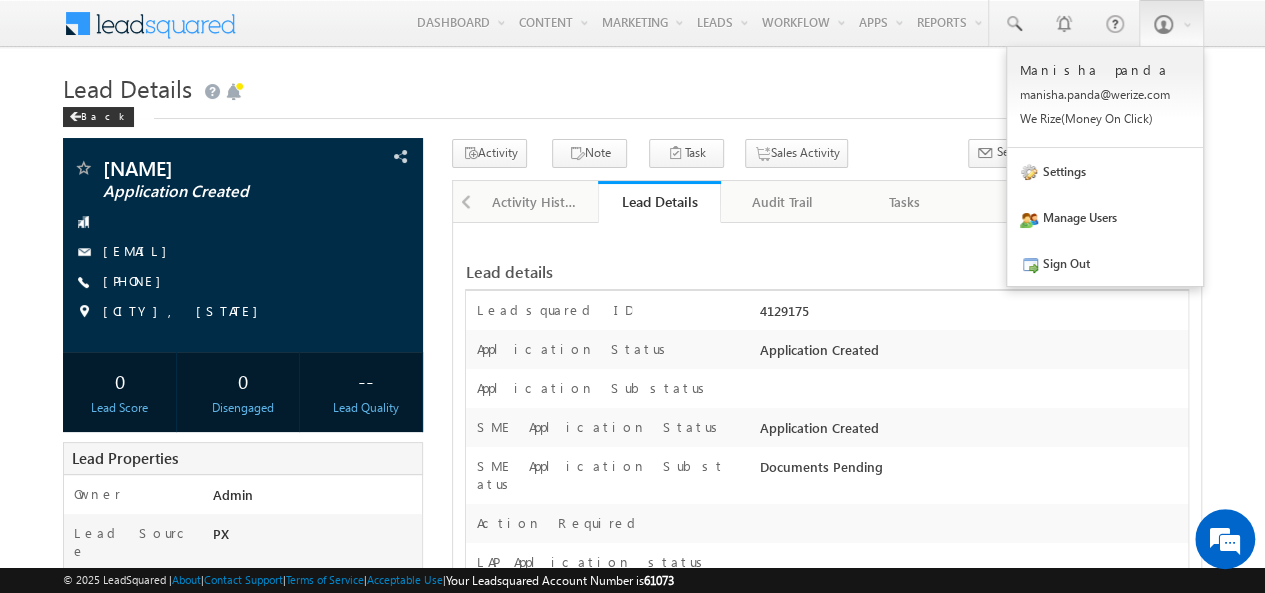 click on "Application Created" at bounding box center (971, 354) 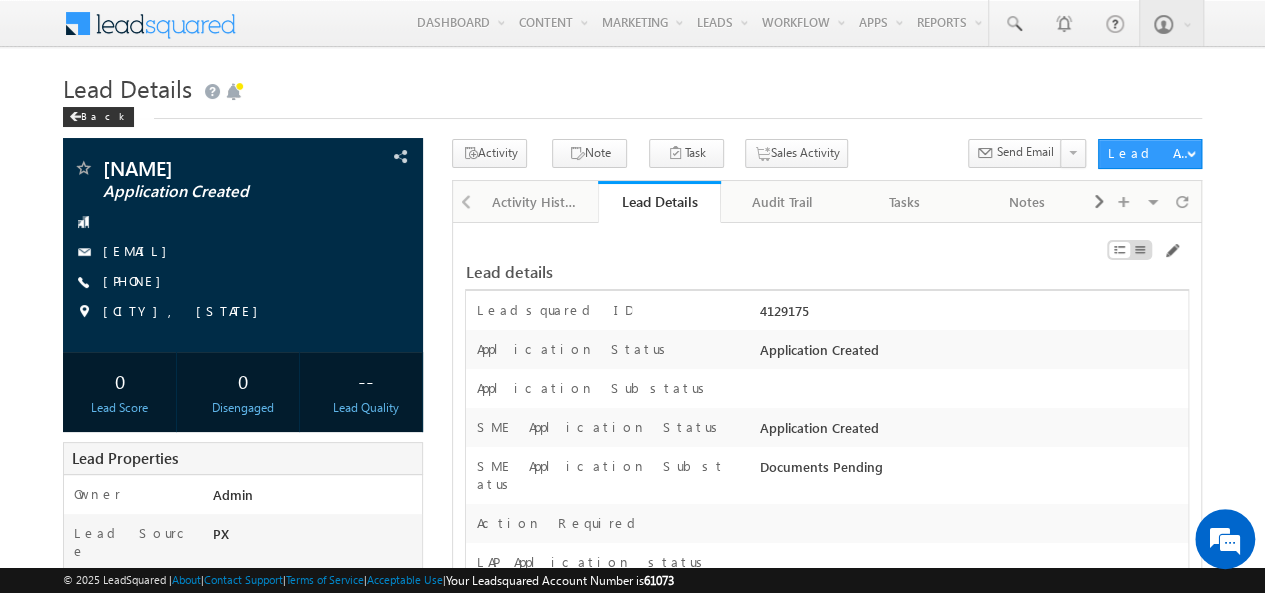 click on "Lead Details" at bounding box center [632, 86] 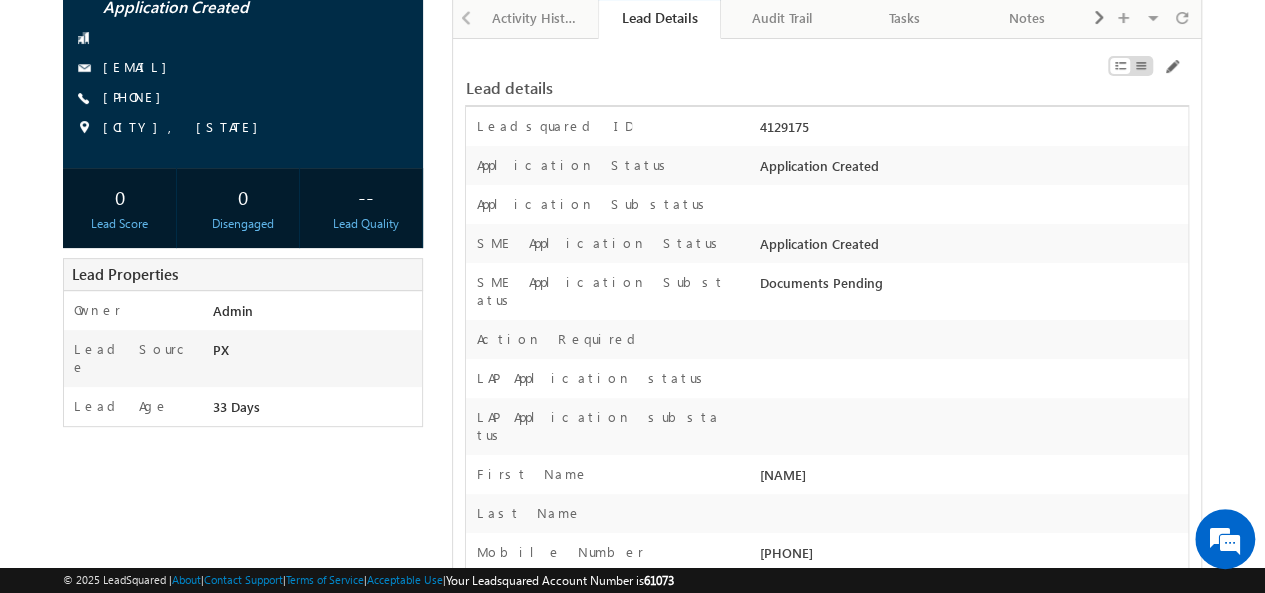 scroll, scrollTop: 0, scrollLeft: 0, axis: both 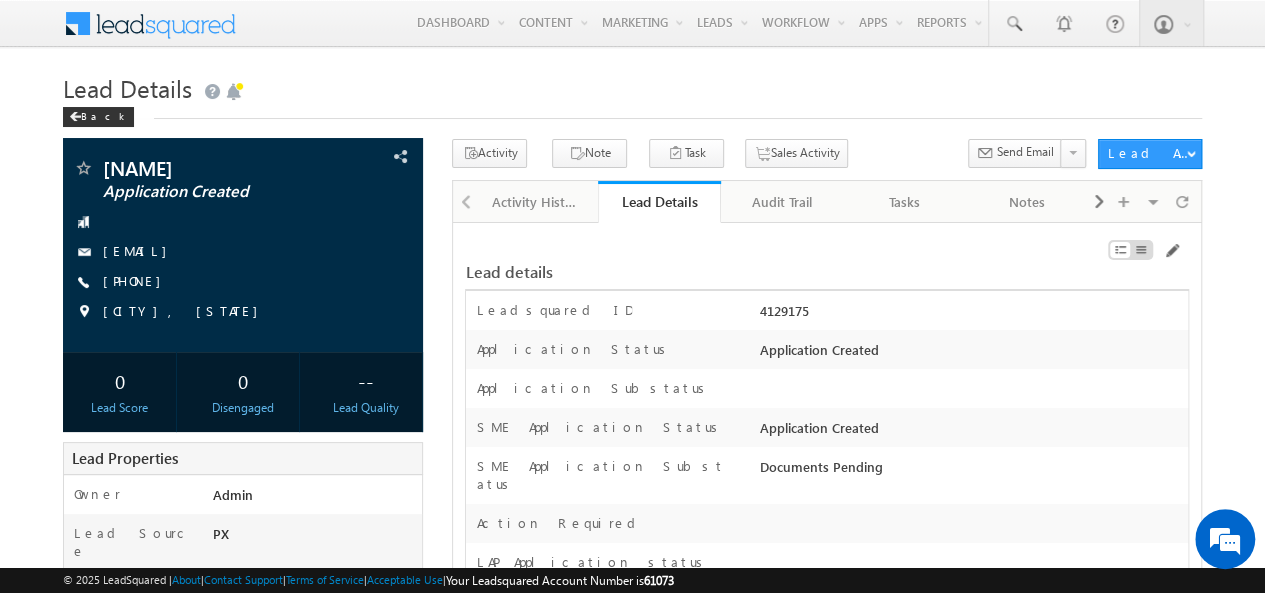 click at bounding box center (1075, 254) 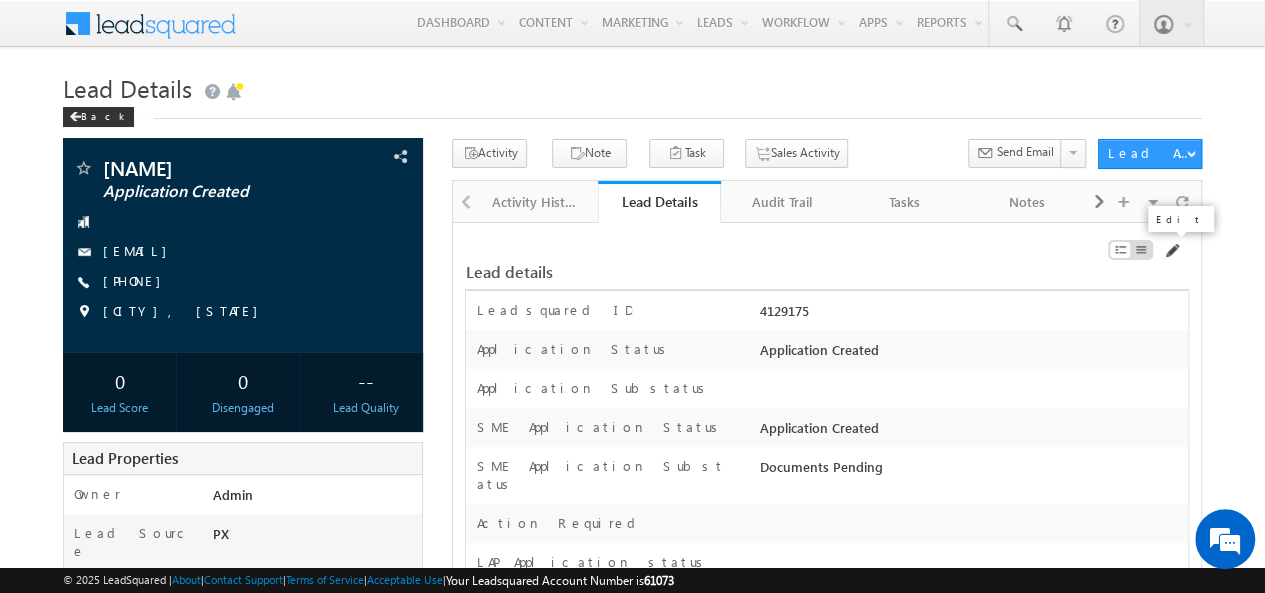 click at bounding box center (1171, 251) 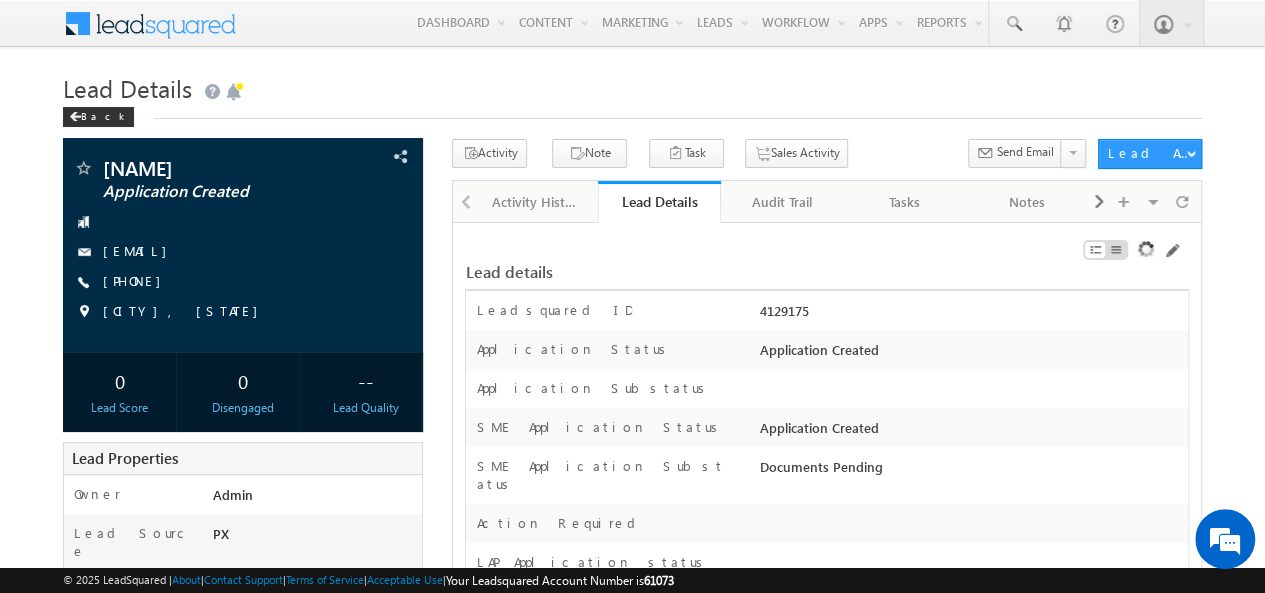 click on "Lead Details" at bounding box center [632, 86] 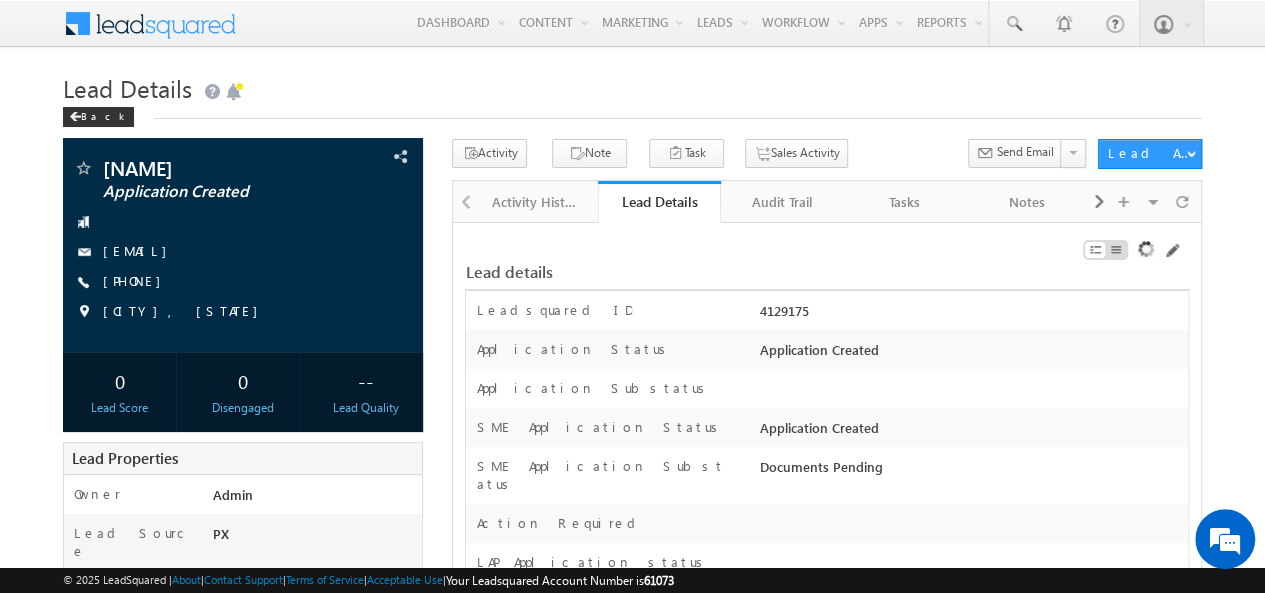 click on "Lead Details" at bounding box center (632, 86) 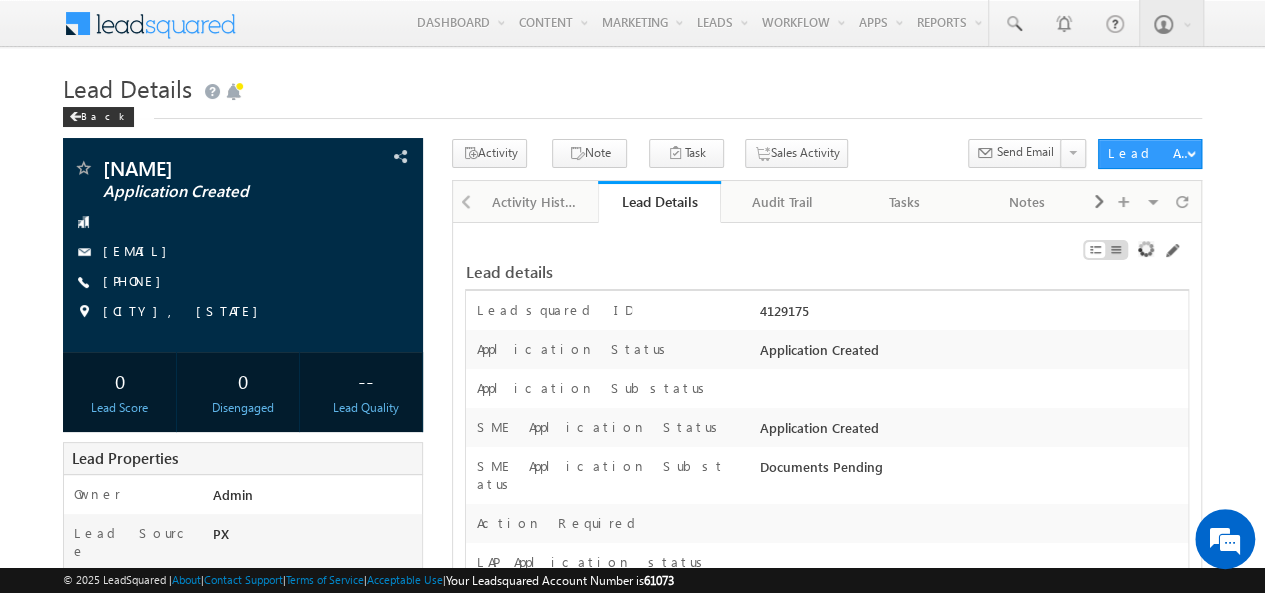 click on "Lead Details" at bounding box center [632, 86] 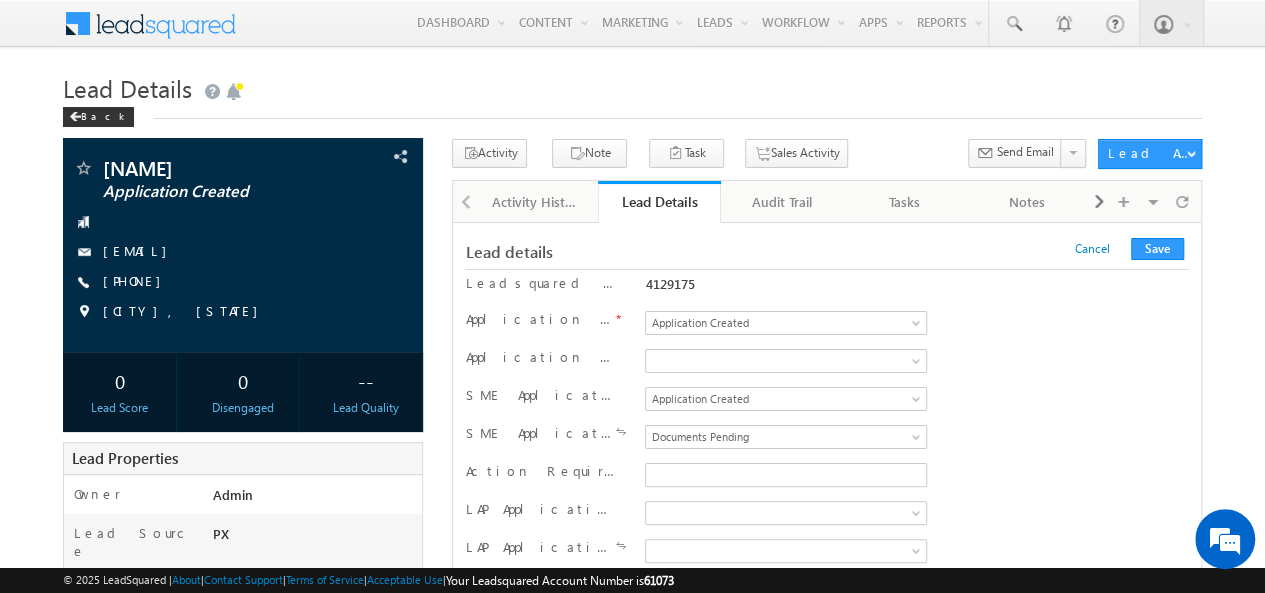click on "Lead Details" at bounding box center (632, 86) 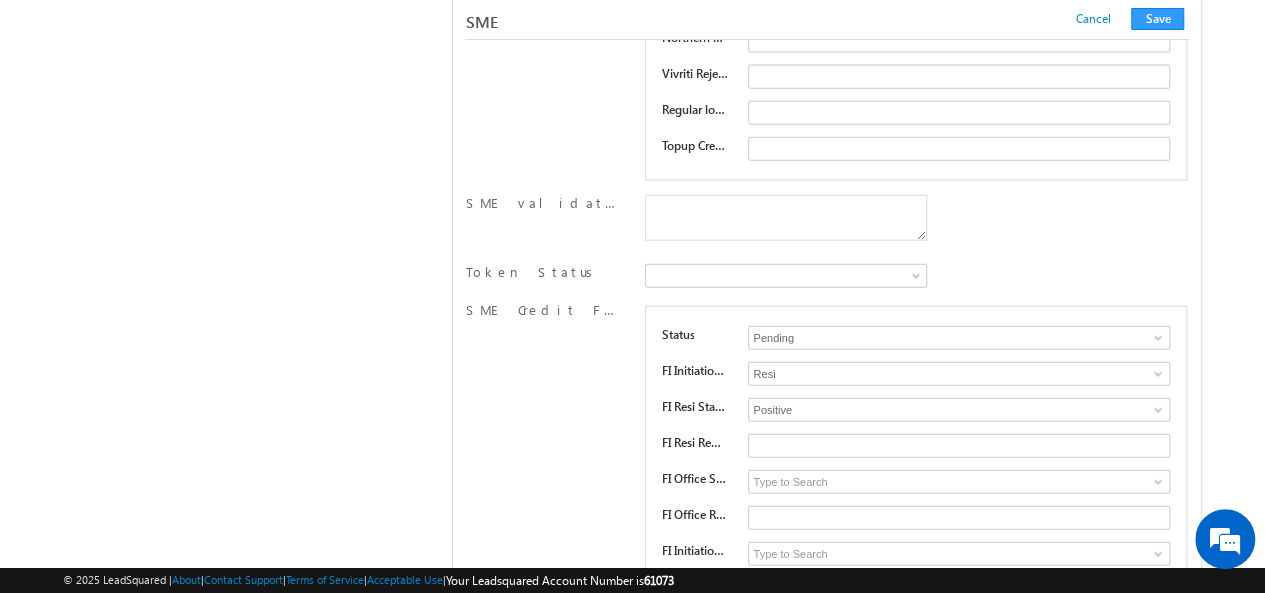 scroll, scrollTop: 25024, scrollLeft: 0, axis: vertical 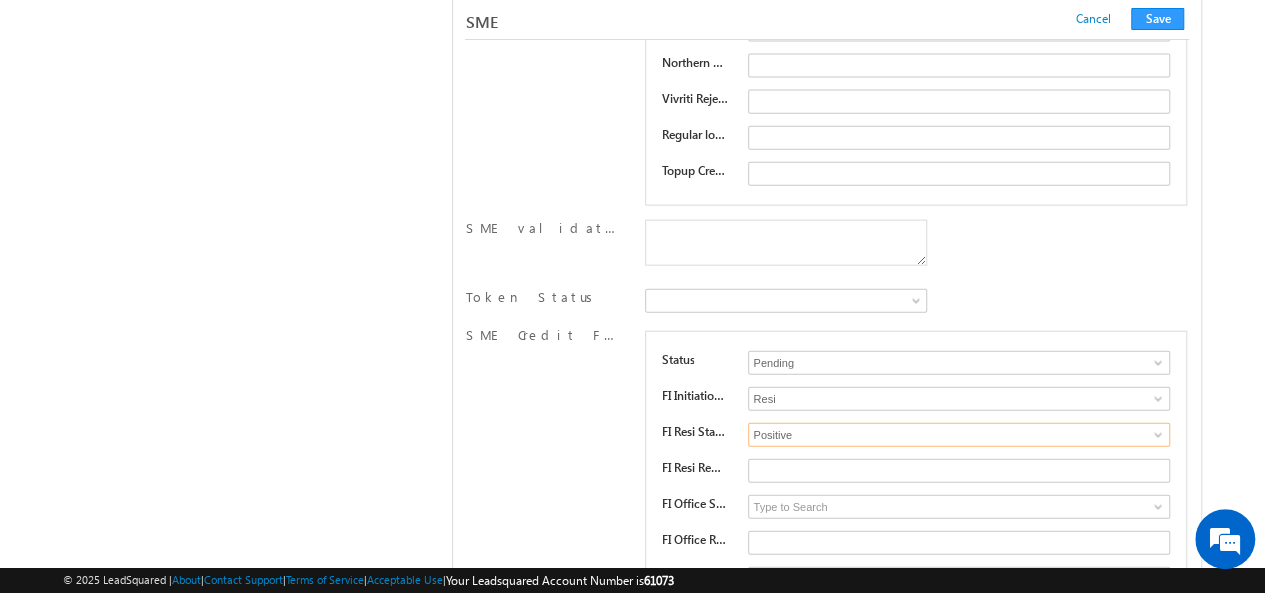 click on "Positive" at bounding box center (958, 435) 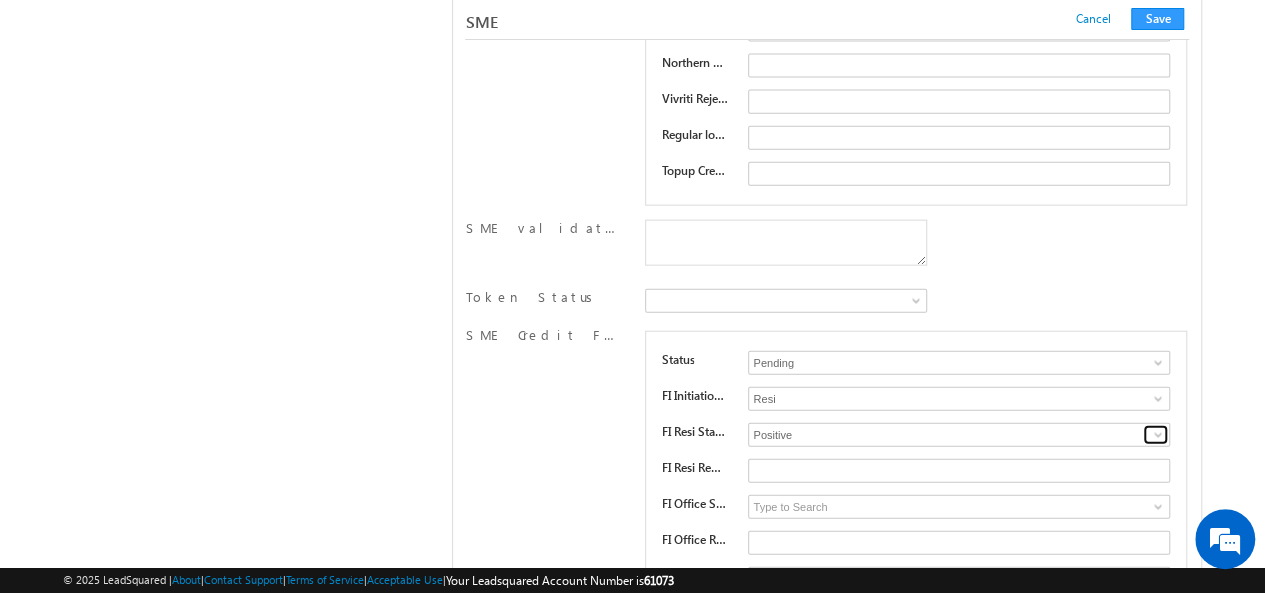 click at bounding box center (1158, 435) 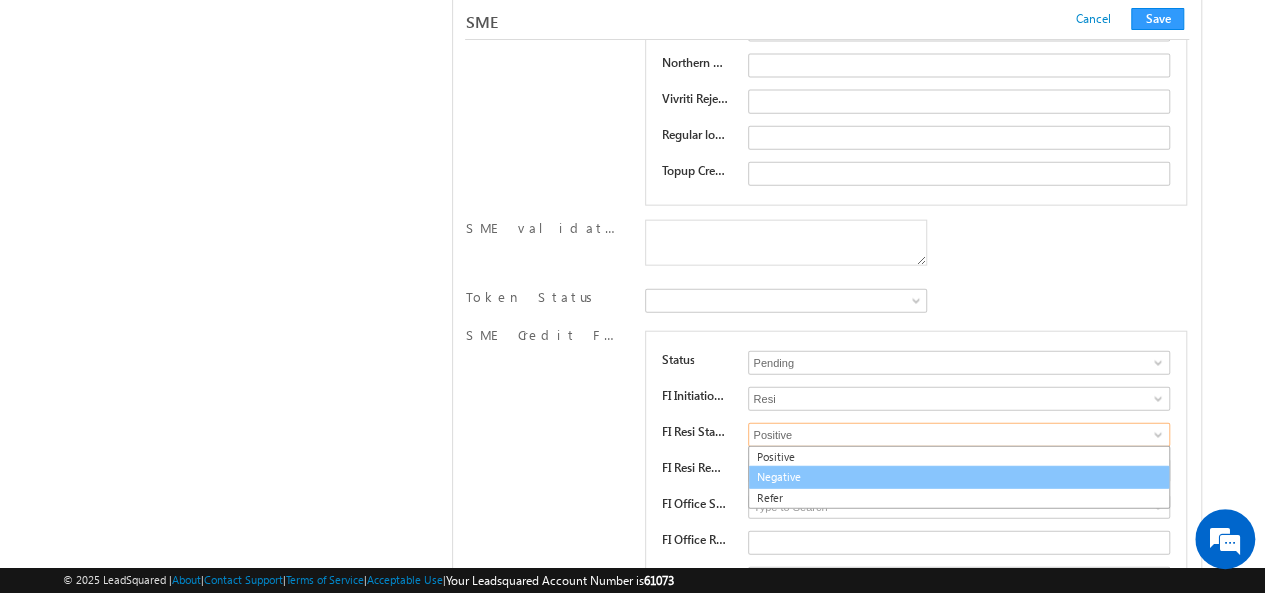 click on "Negative" at bounding box center (958, 477) 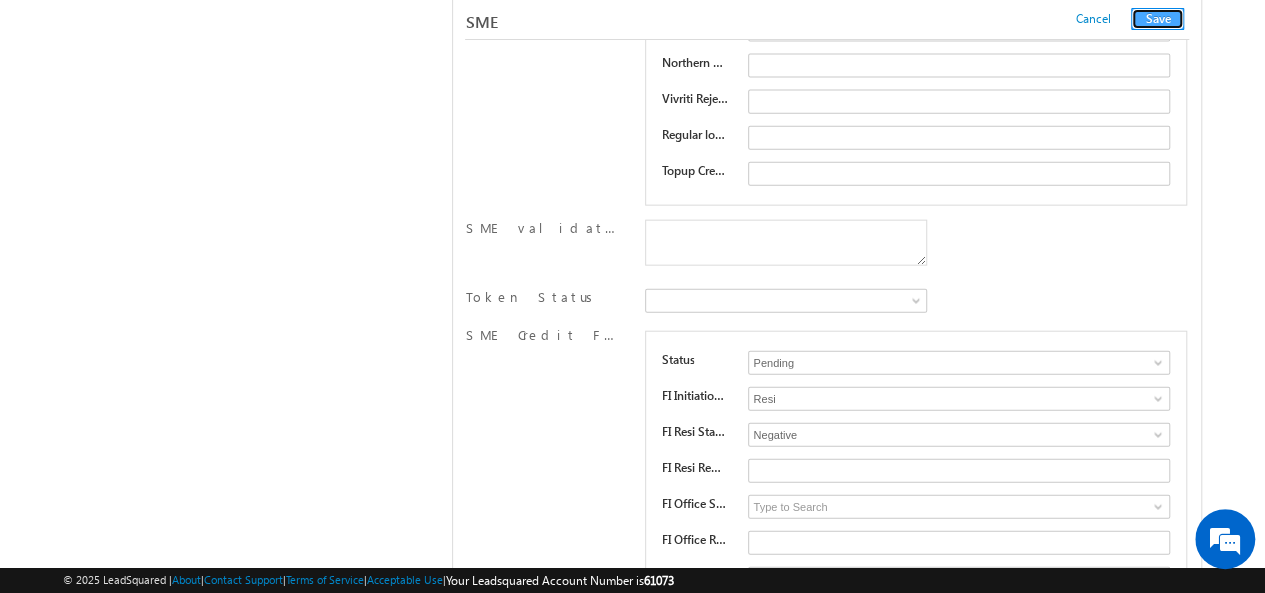 click on "Save" at bounding box center [1157, 19] 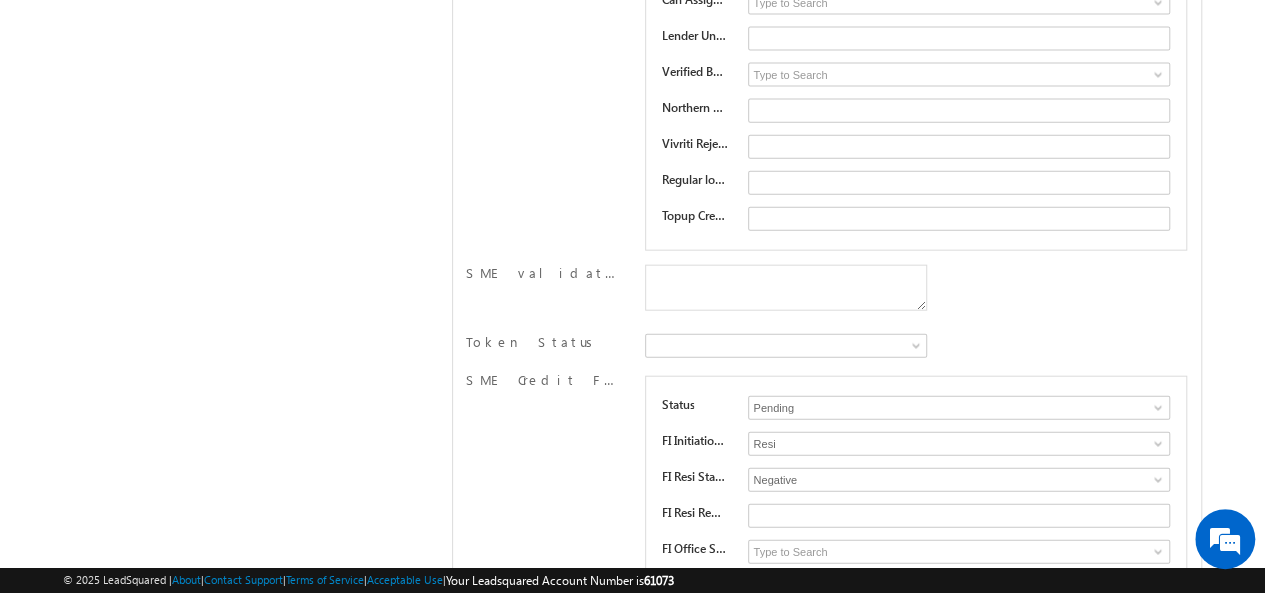 scroll, scrollTop: 0, scrollLeft: 0, axis: both 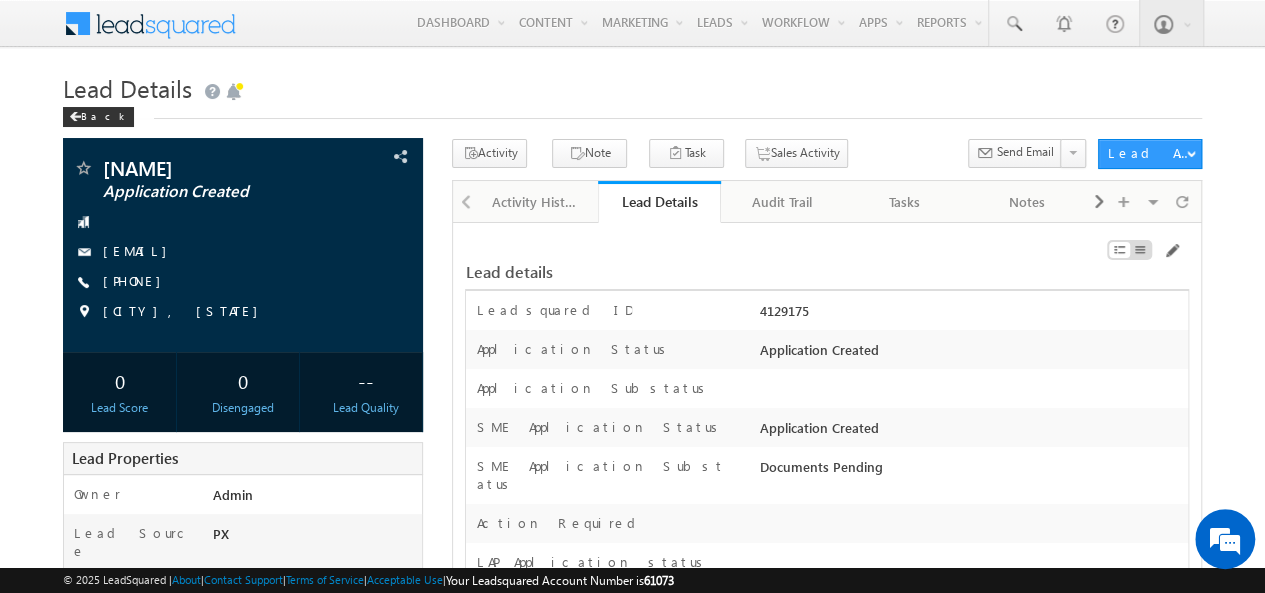 click on "Menu
Manisha panda
manis ha.pa nda@w erize .com
Money On Click" at bounding box center (632, 26799) 